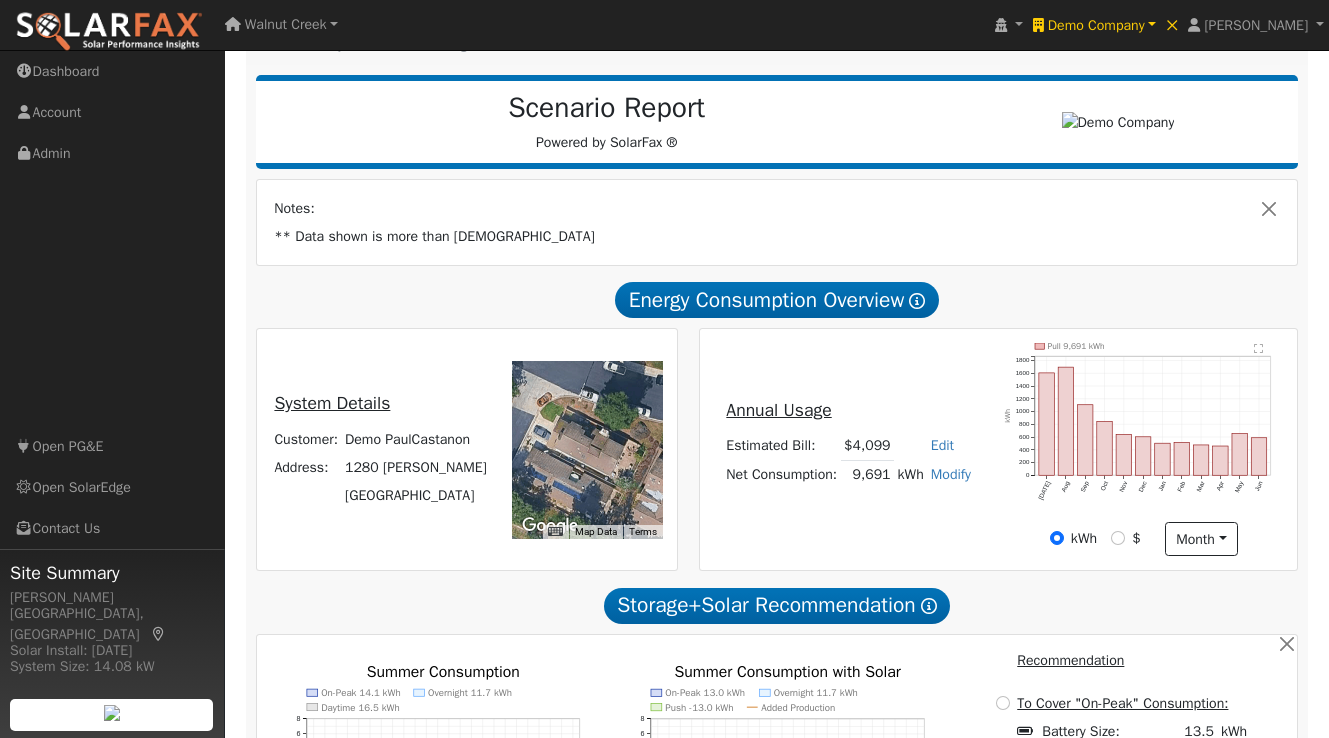 scroll, scrollTop: 0, scrollLeft: 0, axis: both 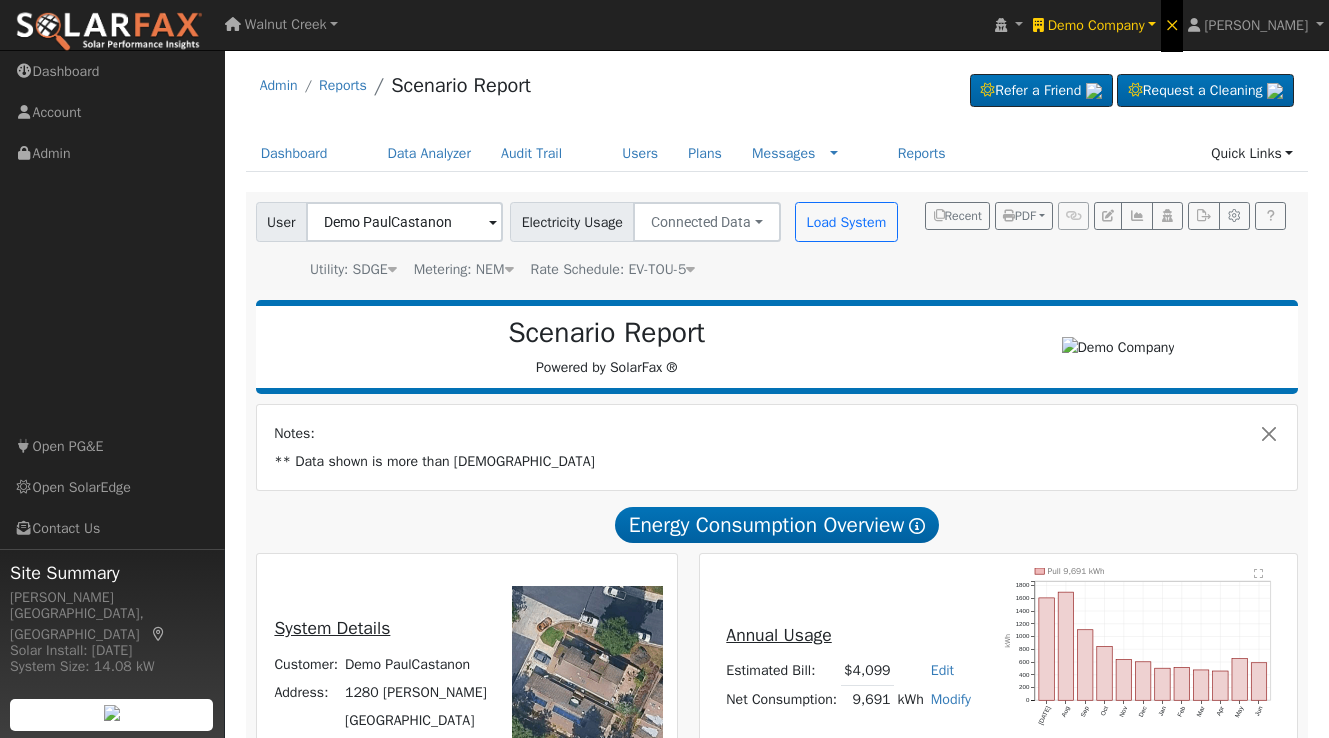click on "×" at bounding box center (1172, 24) 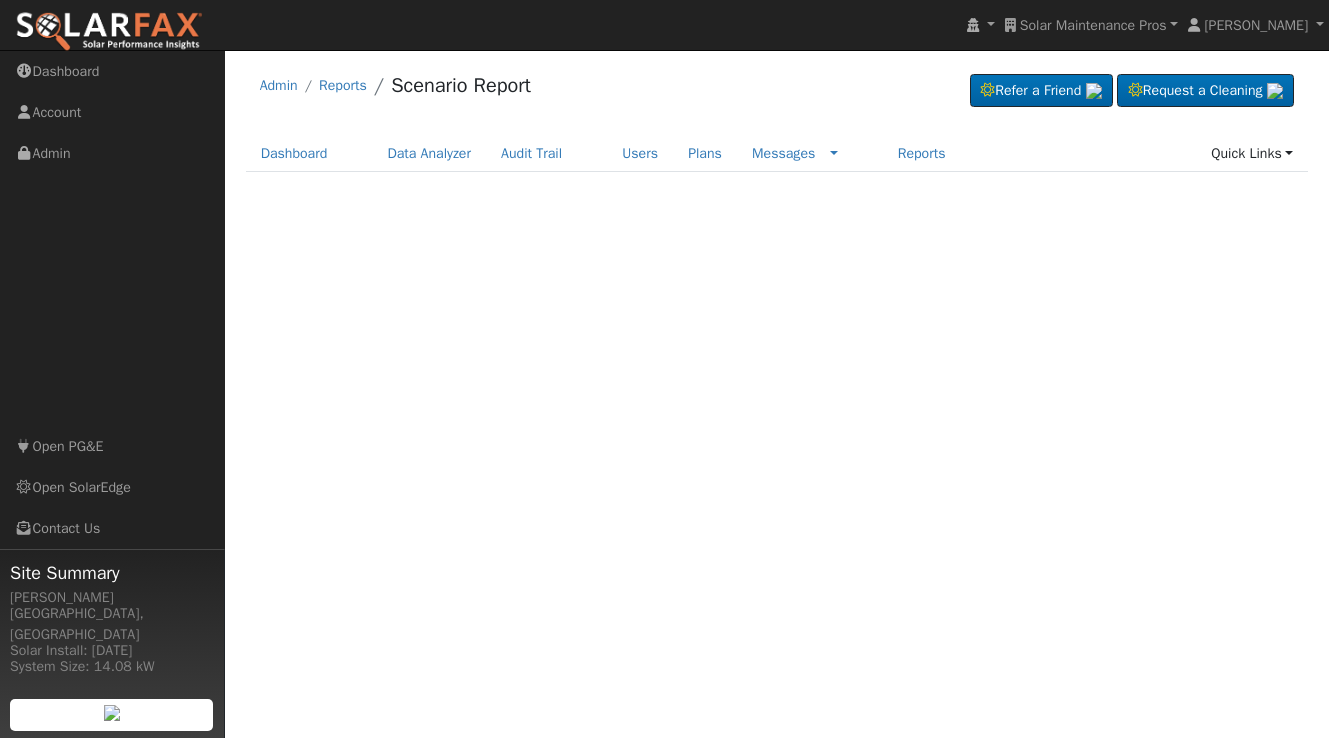 scroll, scrollTop: 0, scrollLeft: 0, axis: both 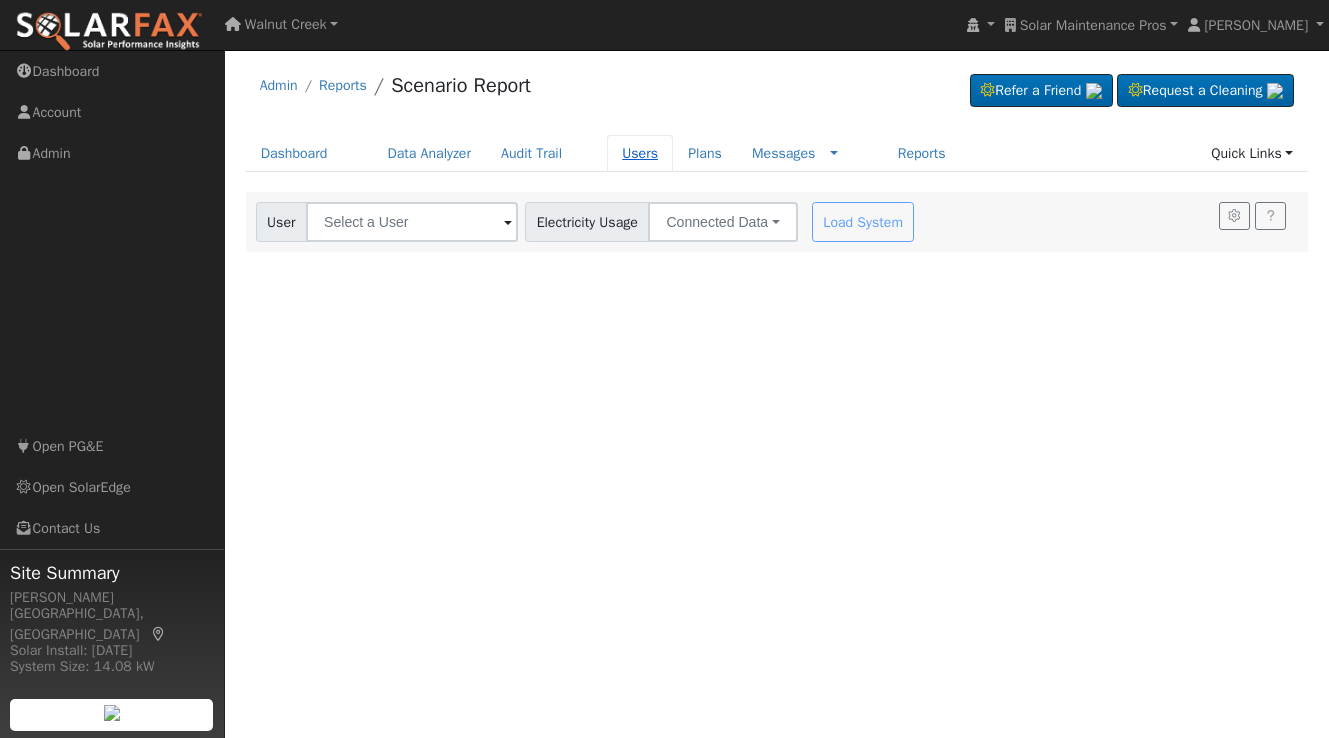 click on "Users" at bounding box center [640, 153] 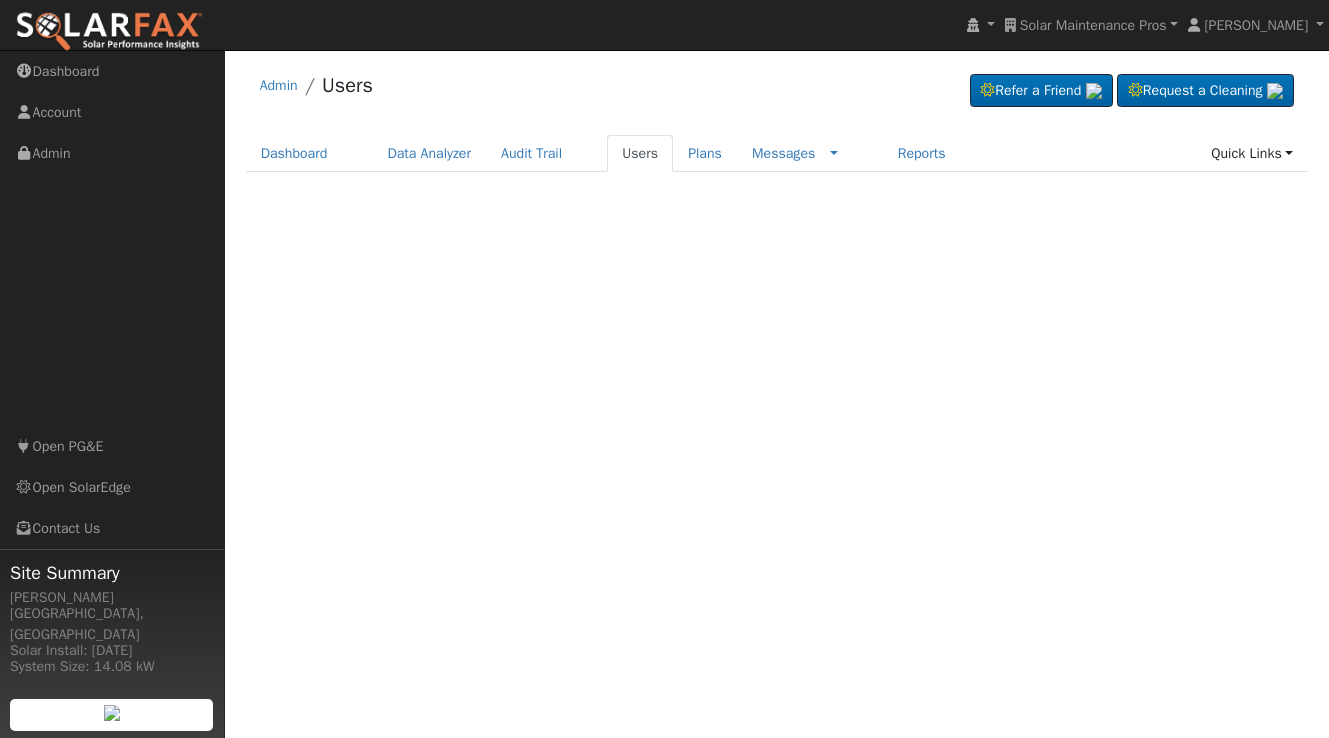 scroll, scrollTop: 0, scrollLeft: 0, axis: both 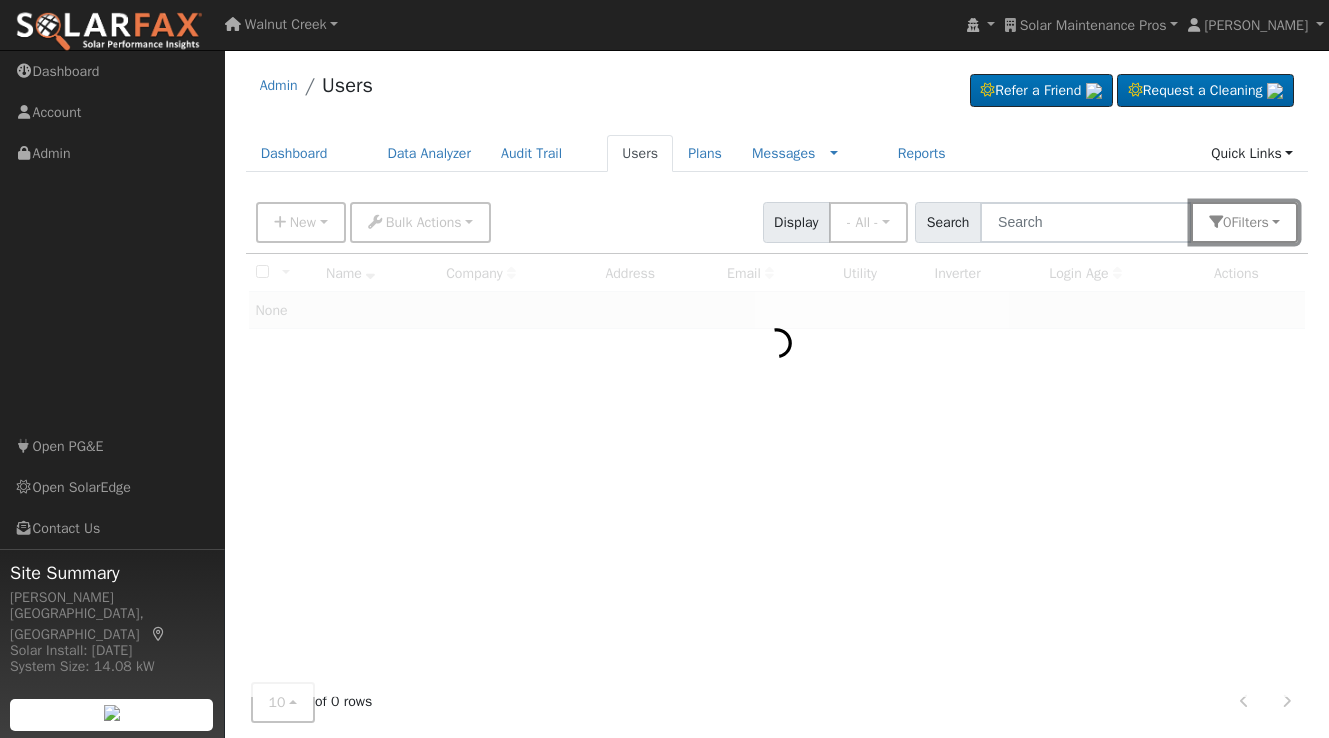 click on "Filter s" at bounding box center [1249, 222] 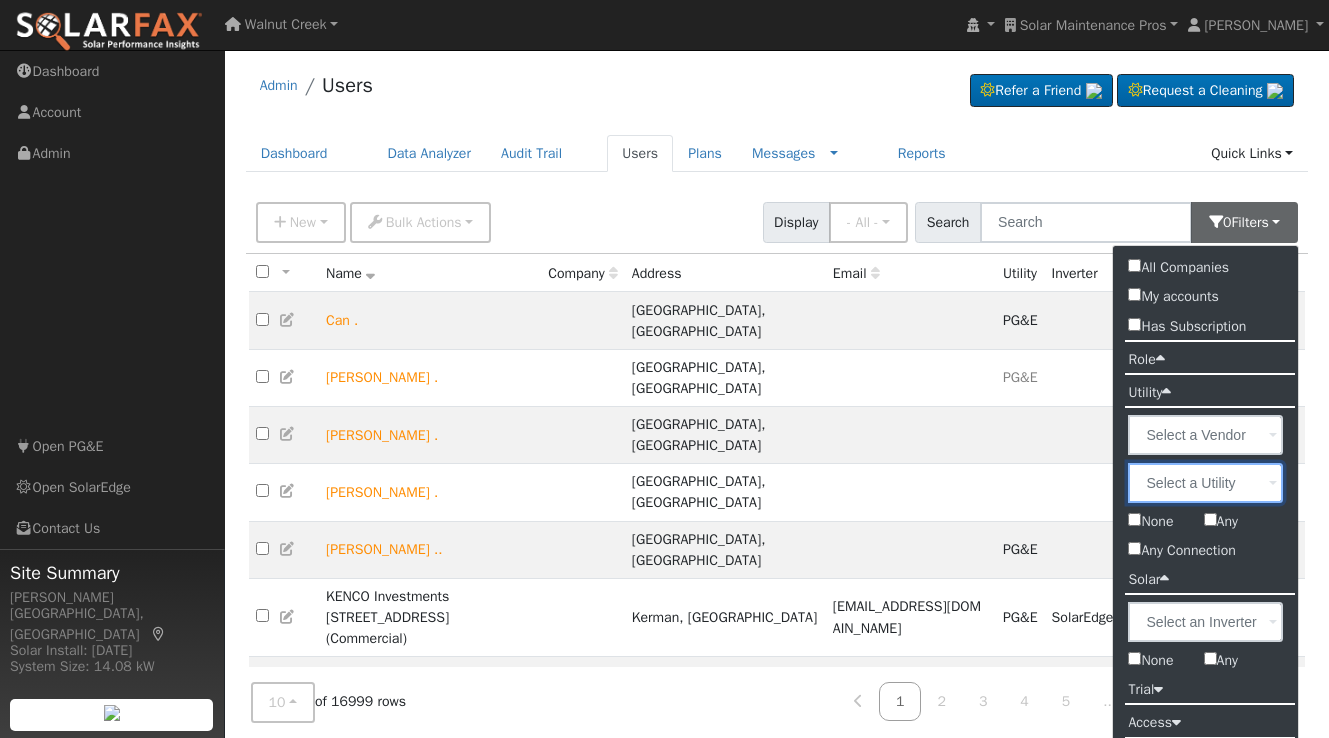 click at bounding box center [1205, 483] 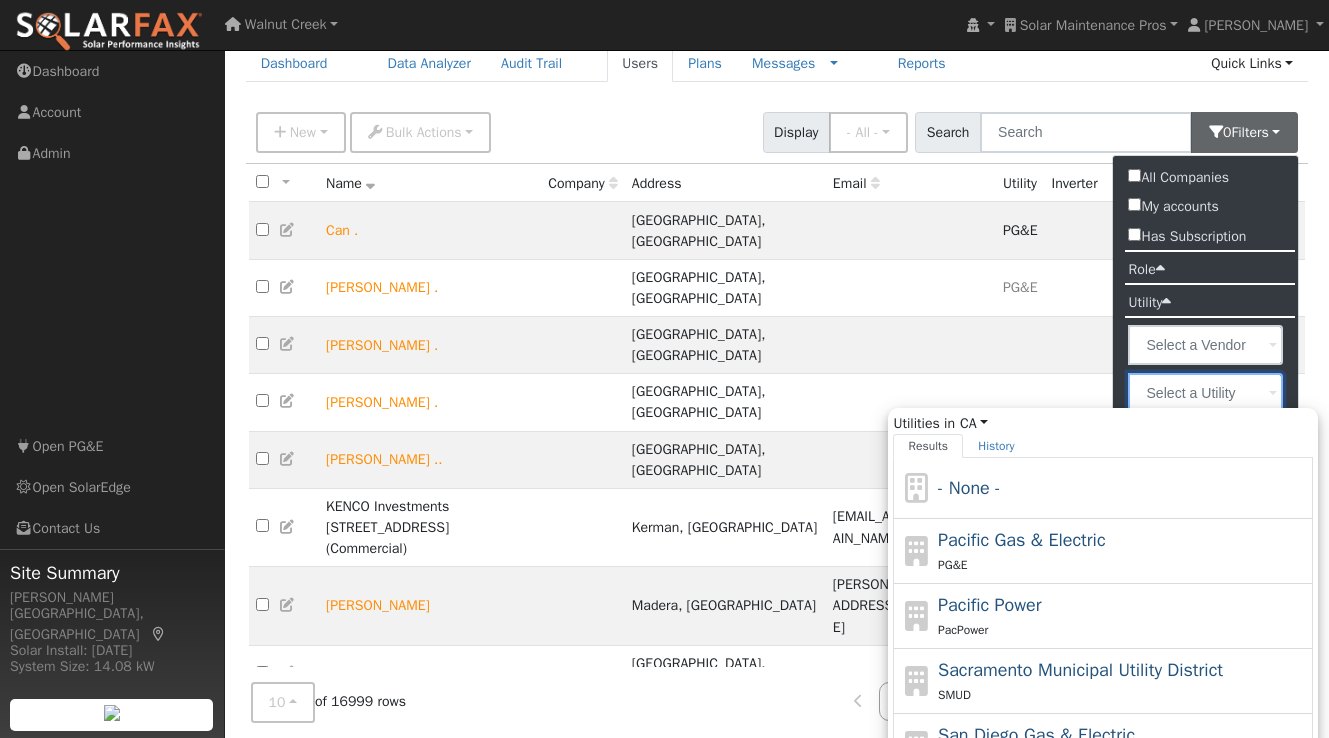 scroll, scrollTop: 238, scrollLeft: 0, axis: vertical 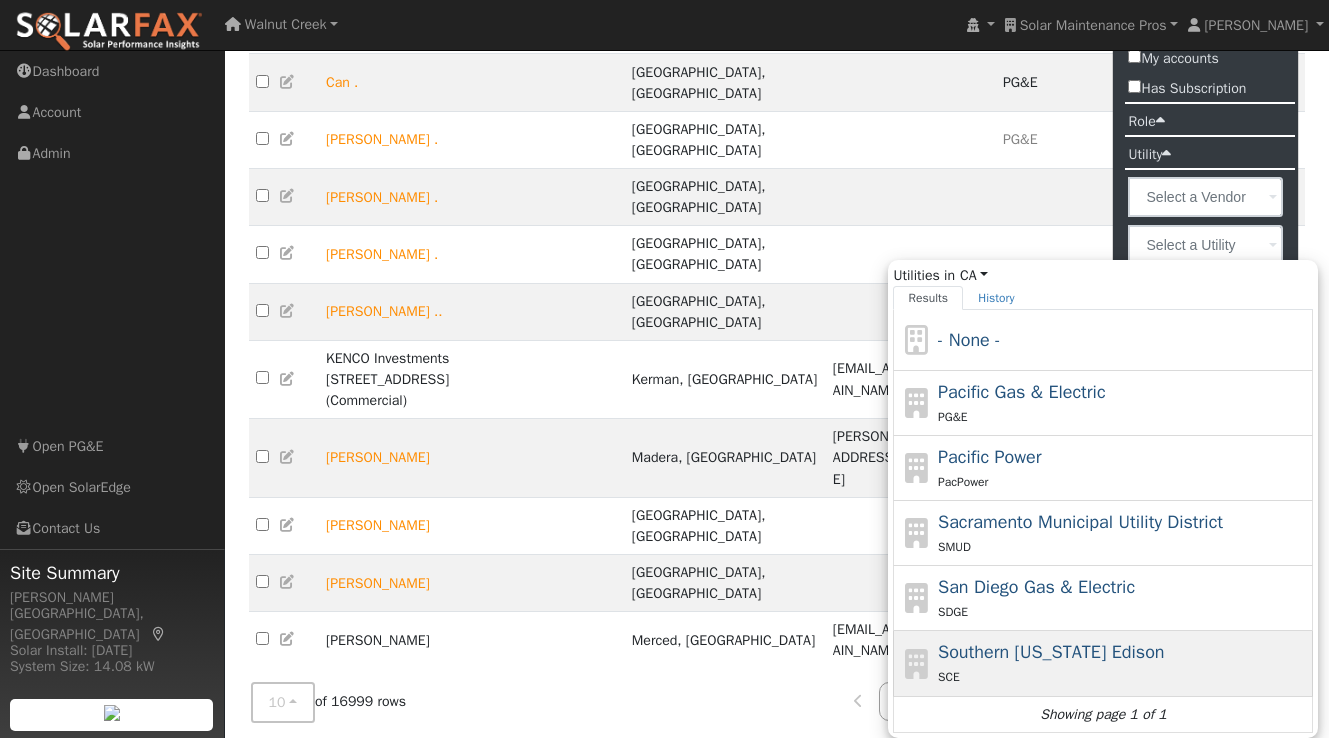 click on "Southern California Edison SCE" at bounding box center (1123, 663) 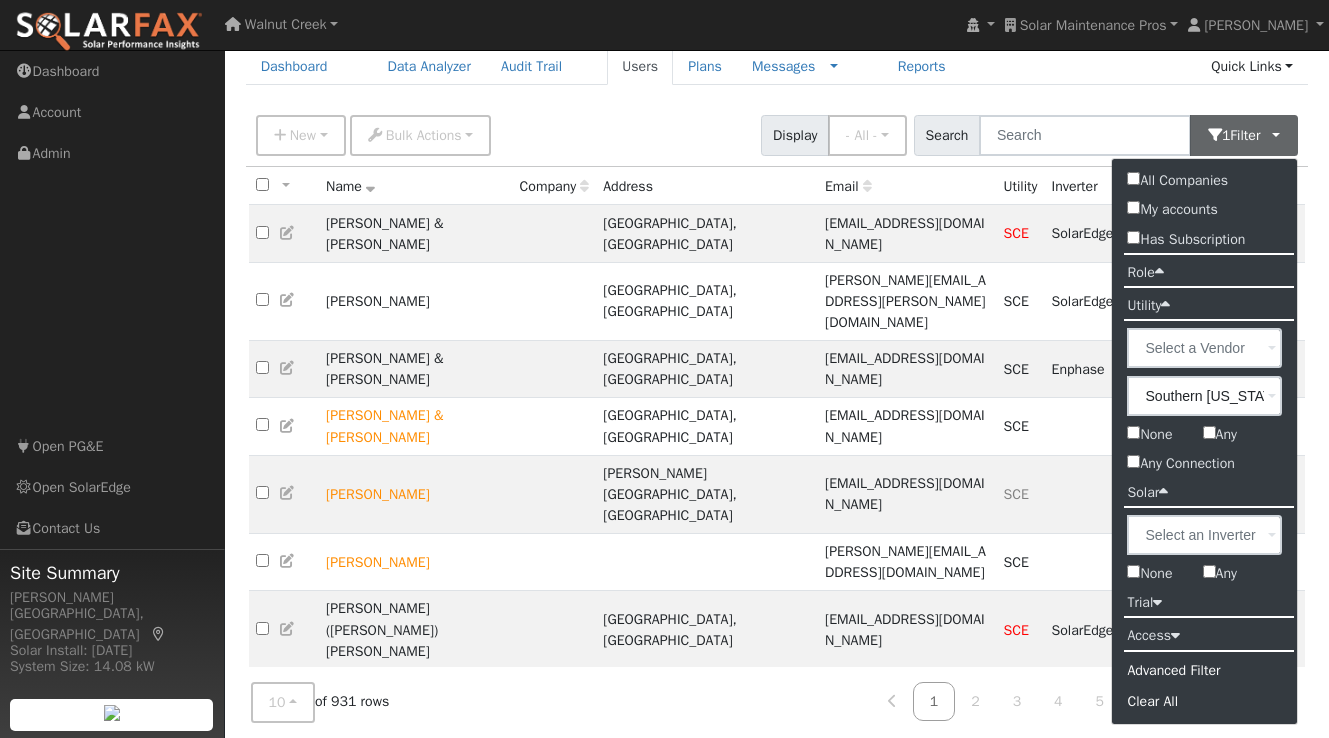 scroll, scrollTop: 74, scrollLeft: 0, axis: vertical 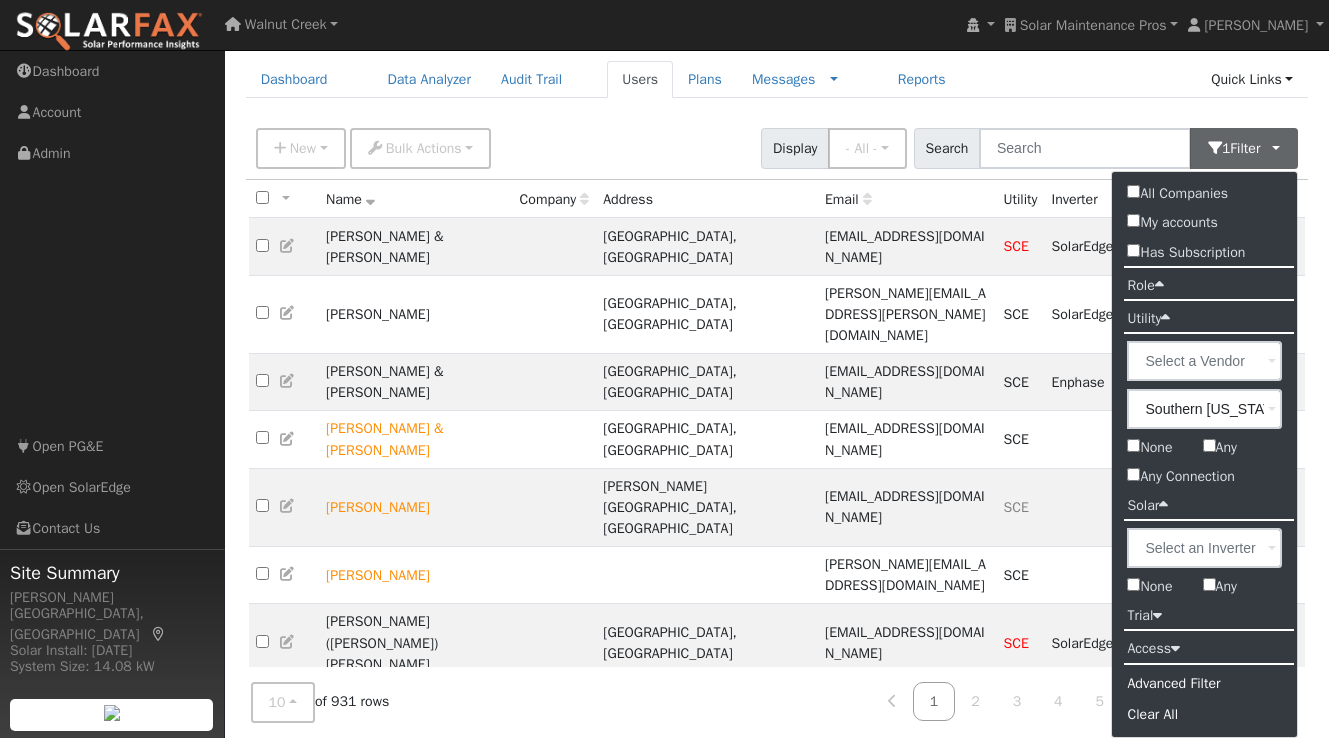 click on "10 10 25 50 100  of 931 rows  1 2 3 4 5 ... 93 94" at bounding box center (777, 702) 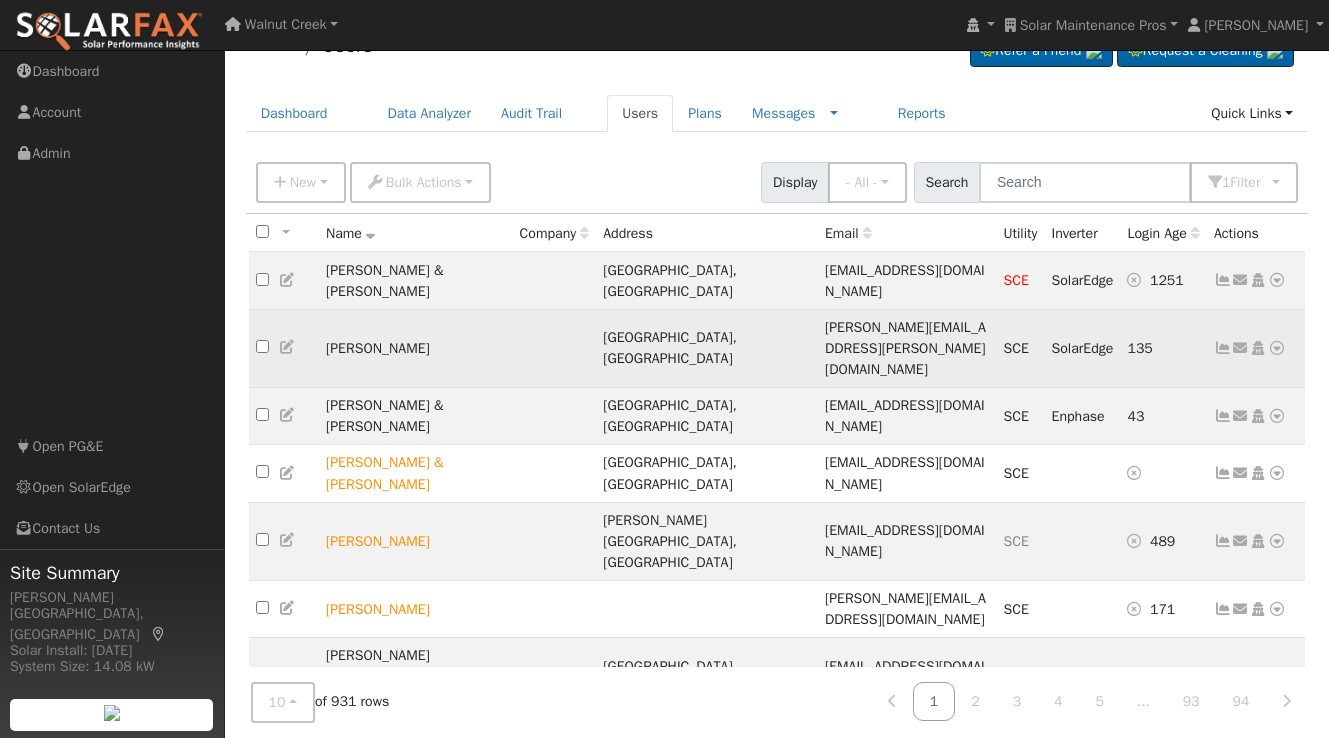 click at bounding box center (1277, 348) 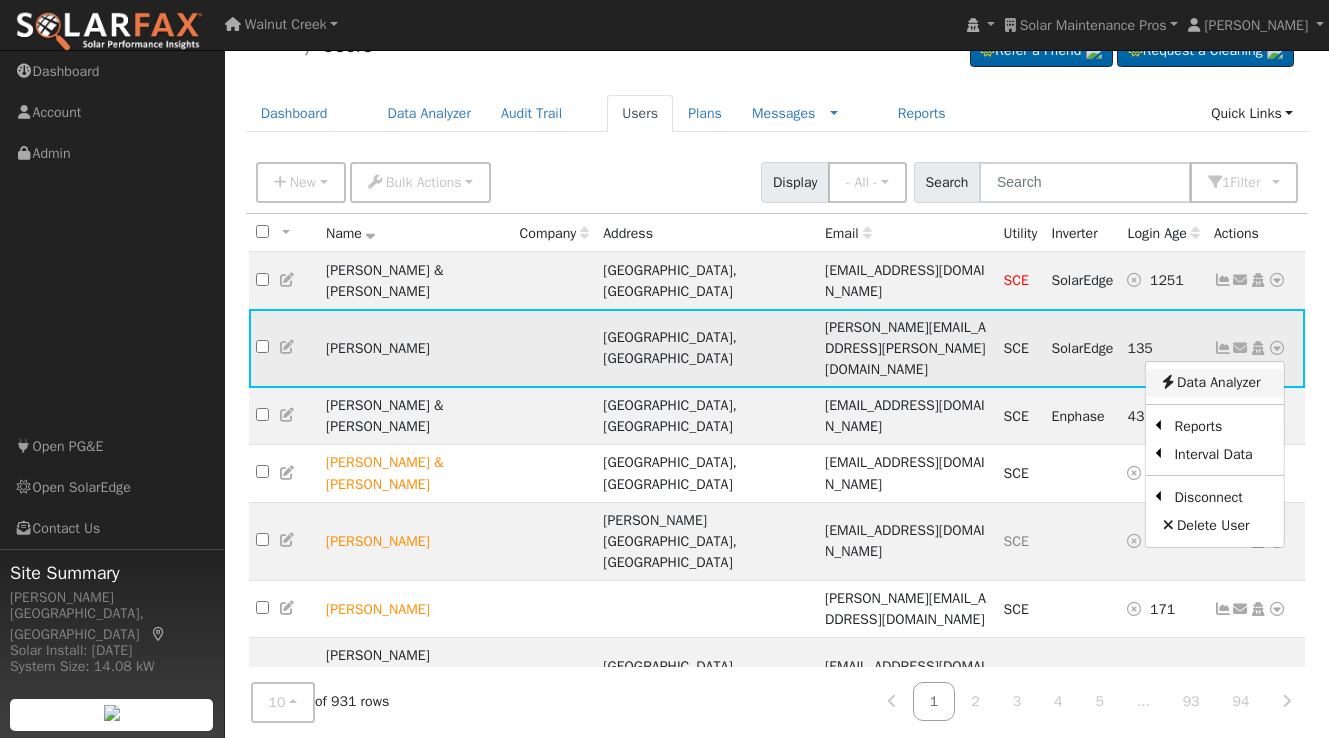 click on "Data Analyzer" at bounding box center (1214, 383) 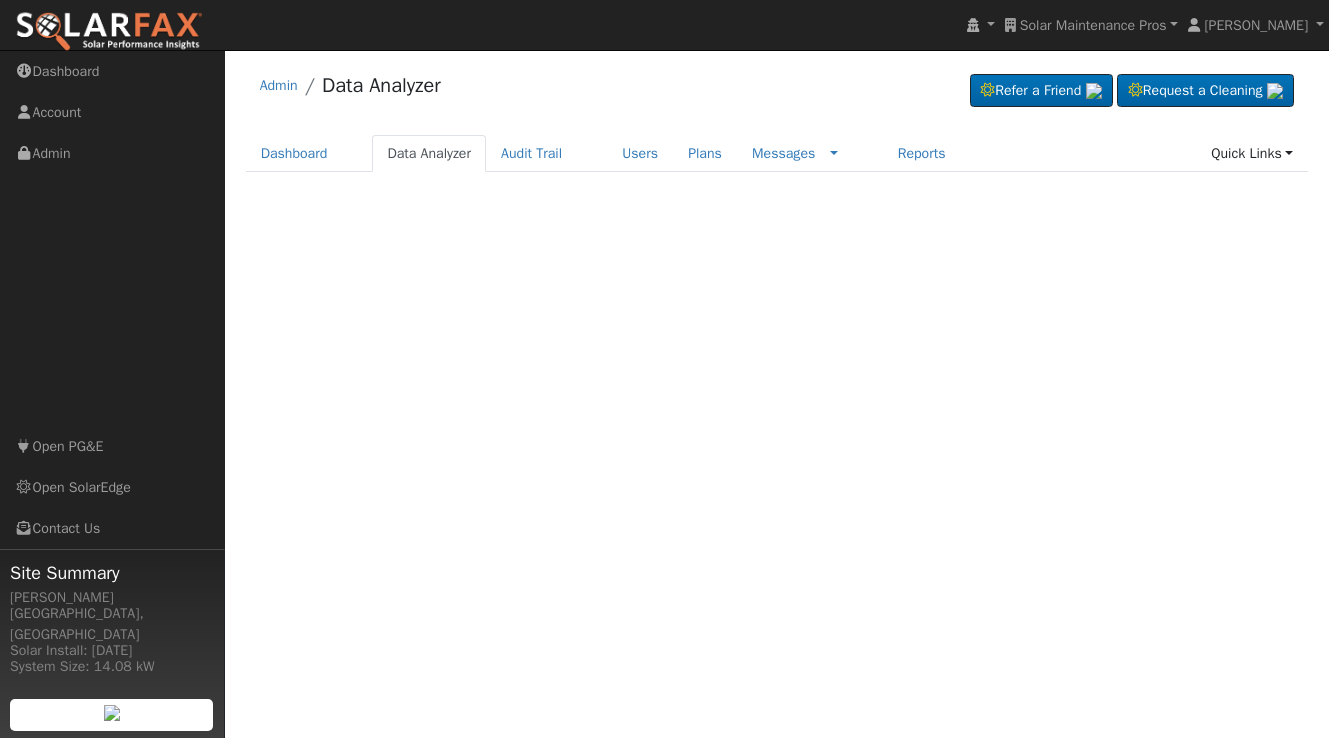 scroll, scrollTop: 0, scrollLeft: 0, axis: both 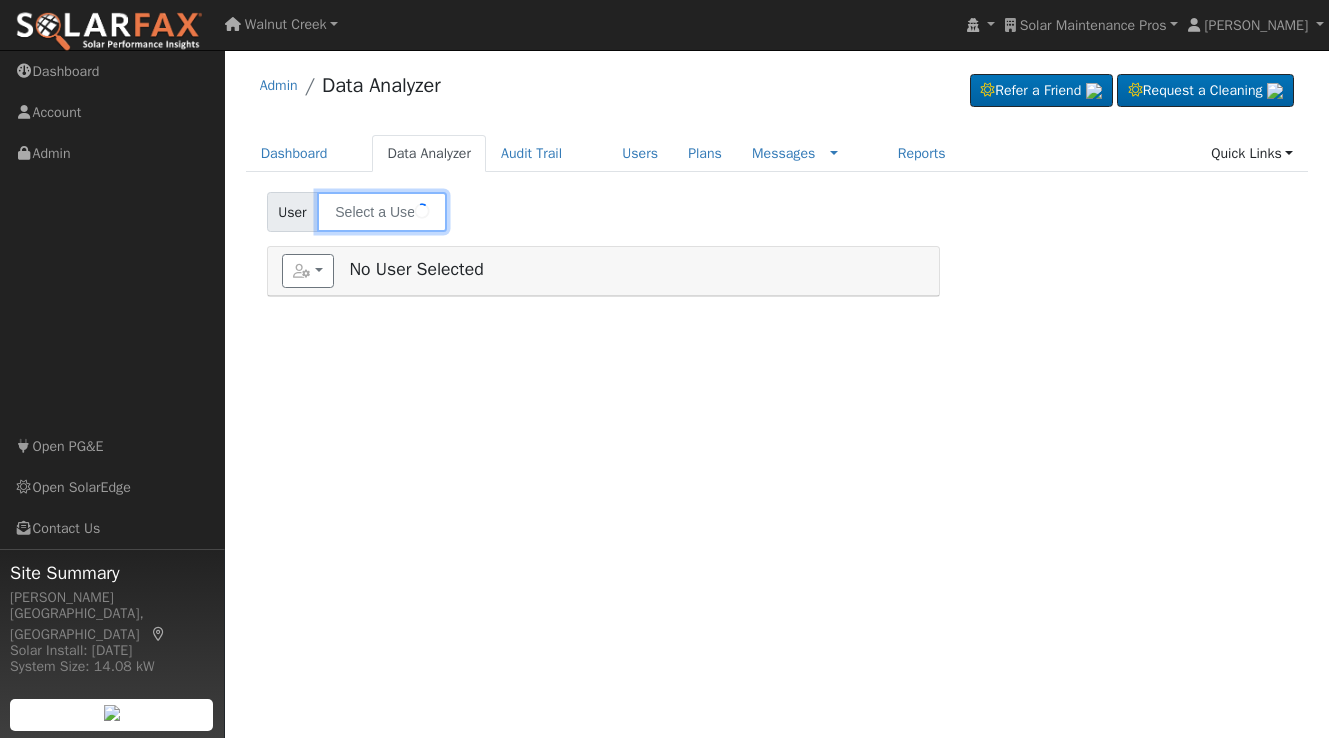 type on "[PERSON_NAME]" 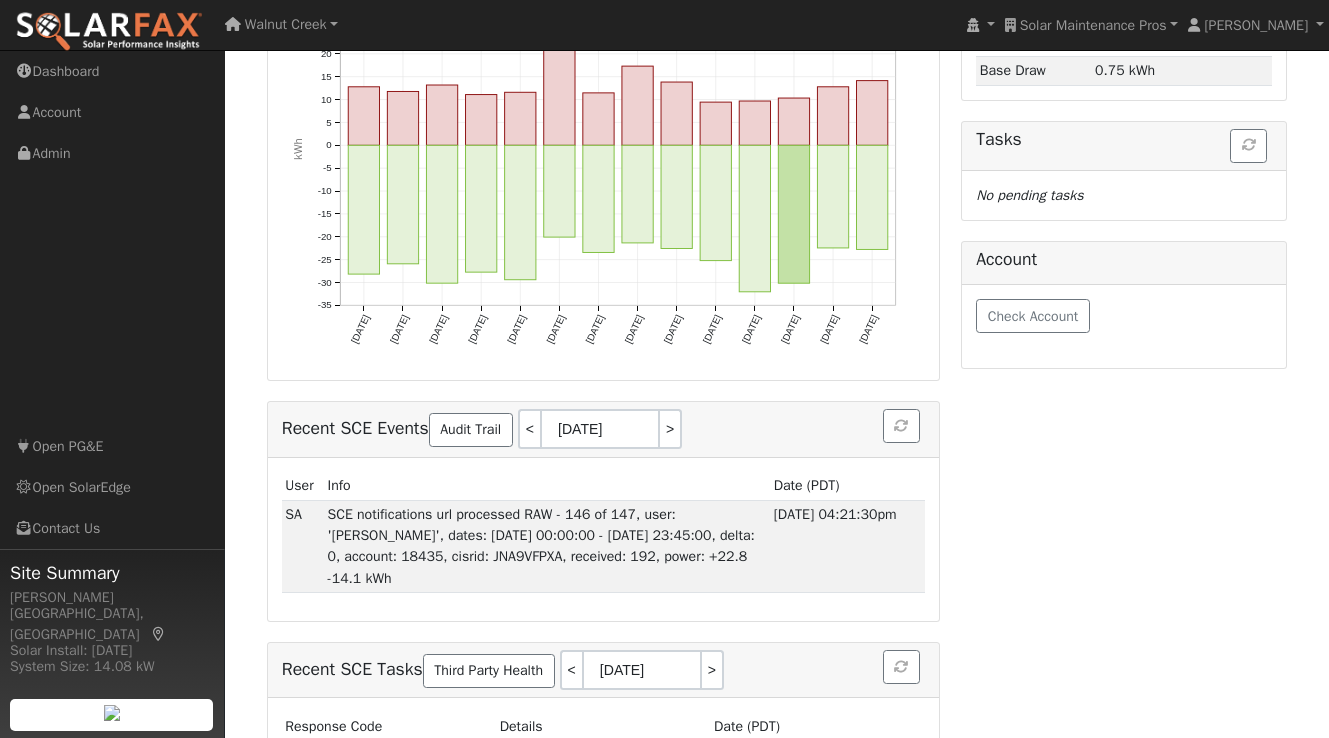 scroll, scrollTop: 408, scrollLeft: 0, axis: vertical 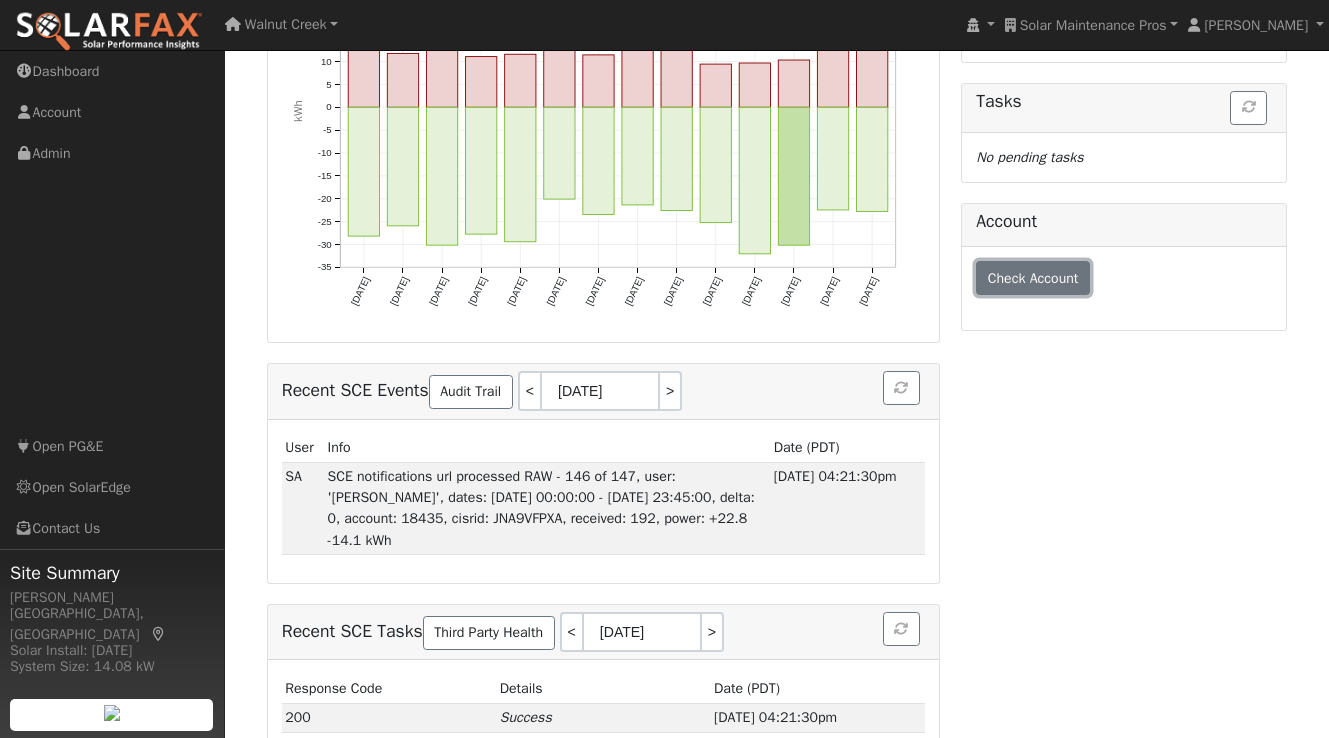 click on "Check Account" at bounding box center (1033, 278) 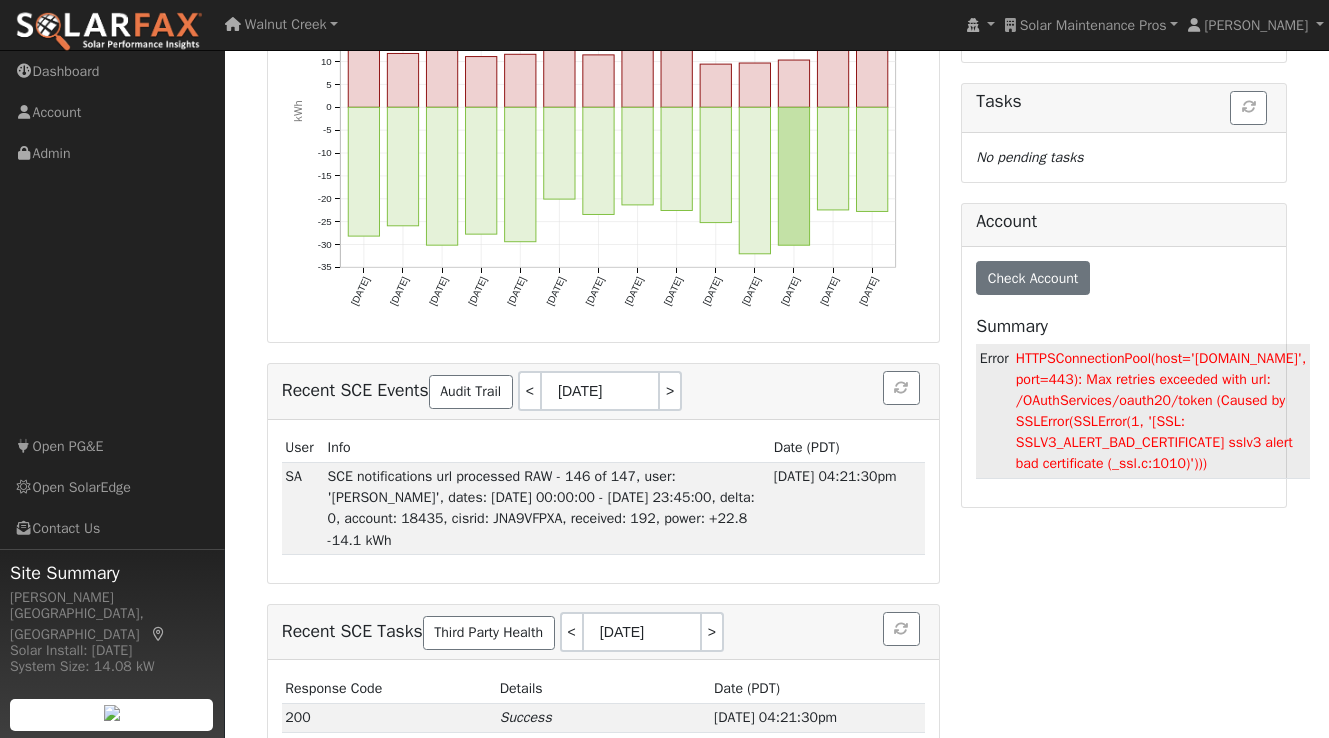 click on "HTTPSConnectionPool(host='energydatashare.sce.com', port=443): Max retries exceeded with url: /OAuthServices/oauth20/token (Caused by SSLError(SSLError(1, '[SSL: SSLV3_ALERT_BAD_CERTIFICATE] sslv3 alert bad certificate (_ssl.c:1010)')))" at bounding box center [1161, 411] 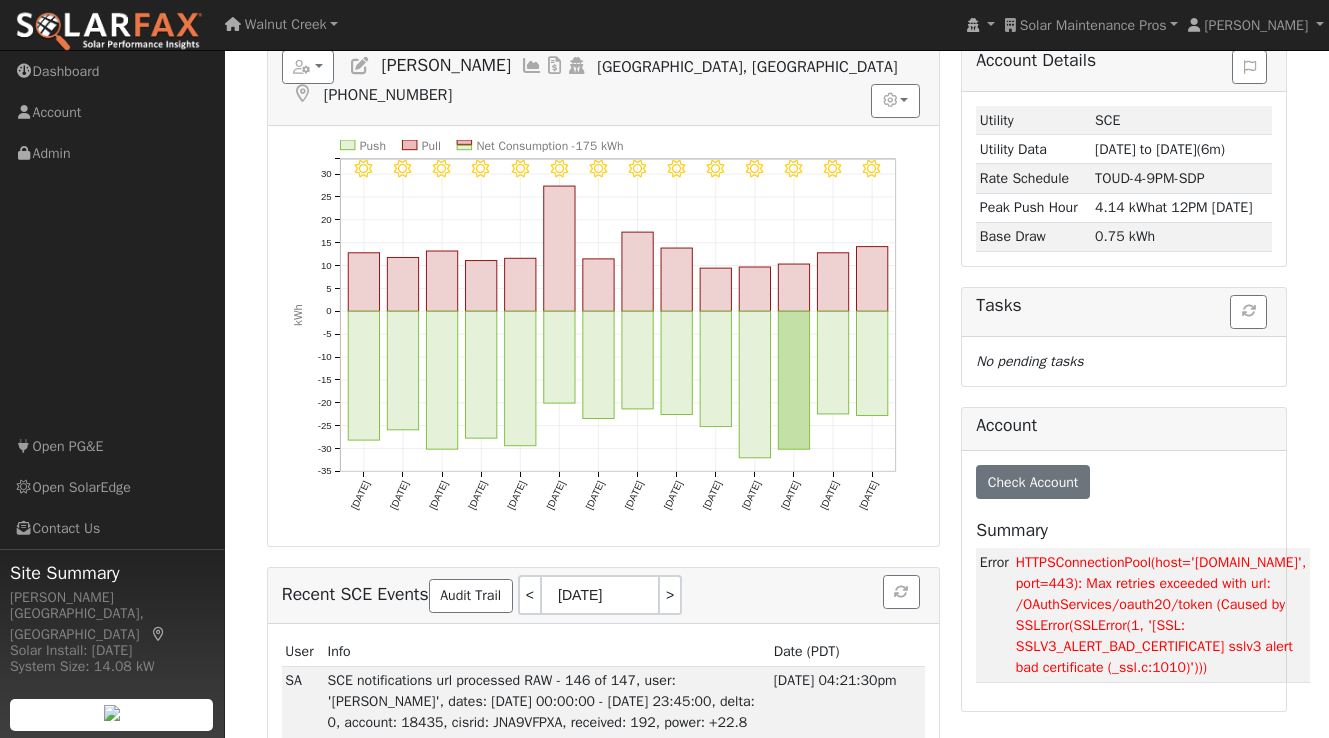 scroll, scrollTop: 0, scrollLeft: 0, axis: both 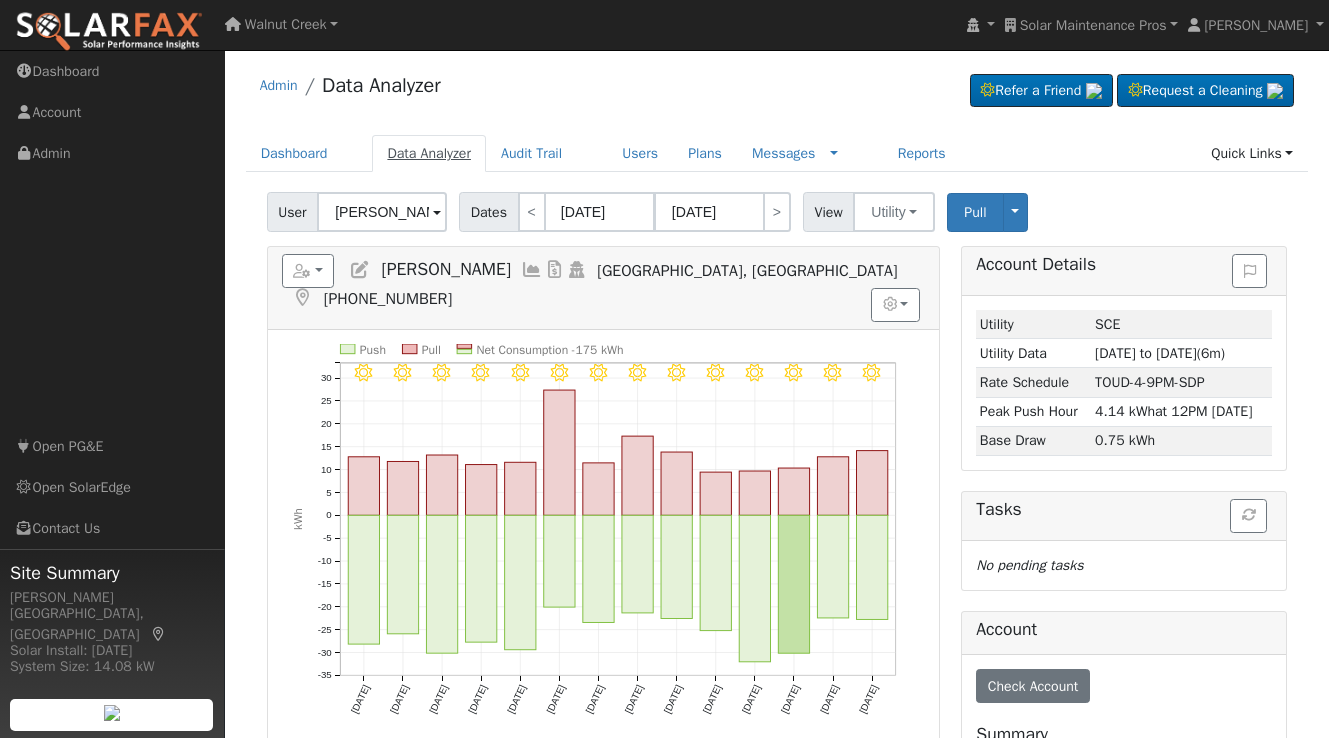 click on "Data Analyzer" at bounding box center (429, 153) 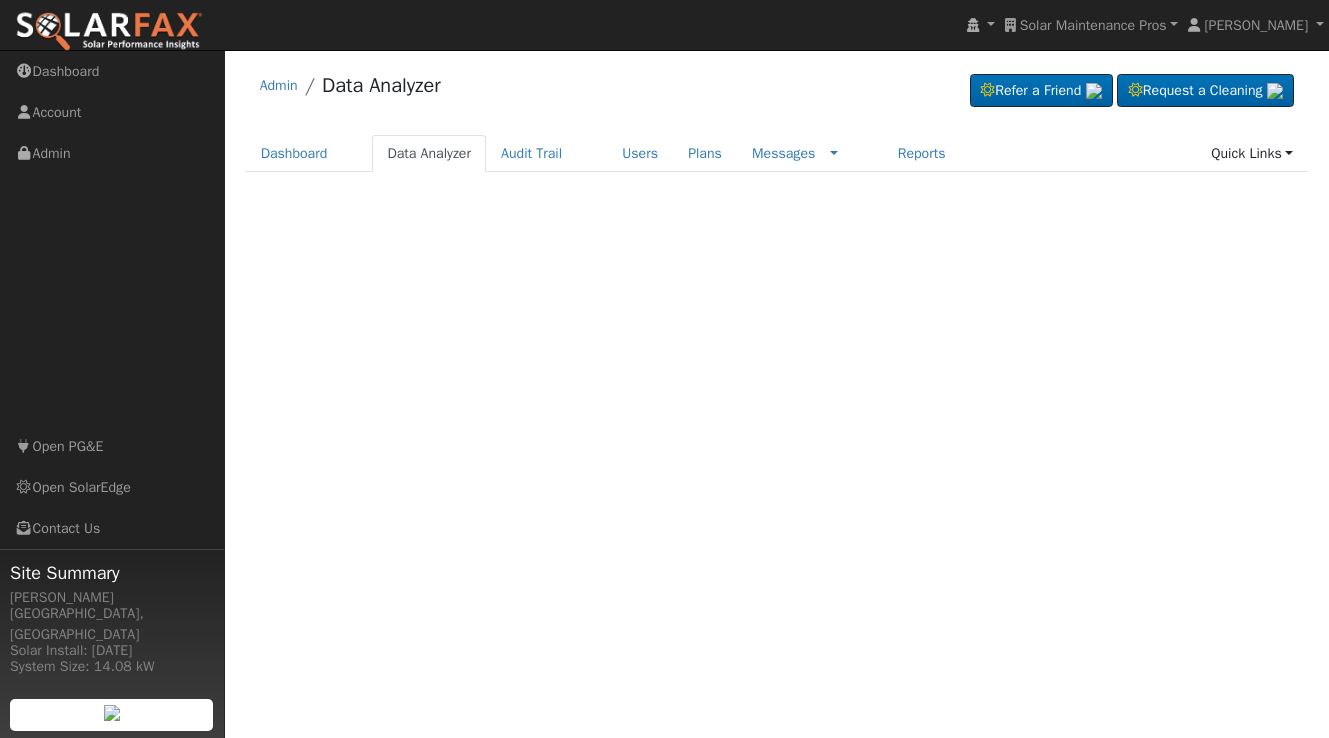 scroll, scrollTop: 0, scrollLeft: 0, axis: both 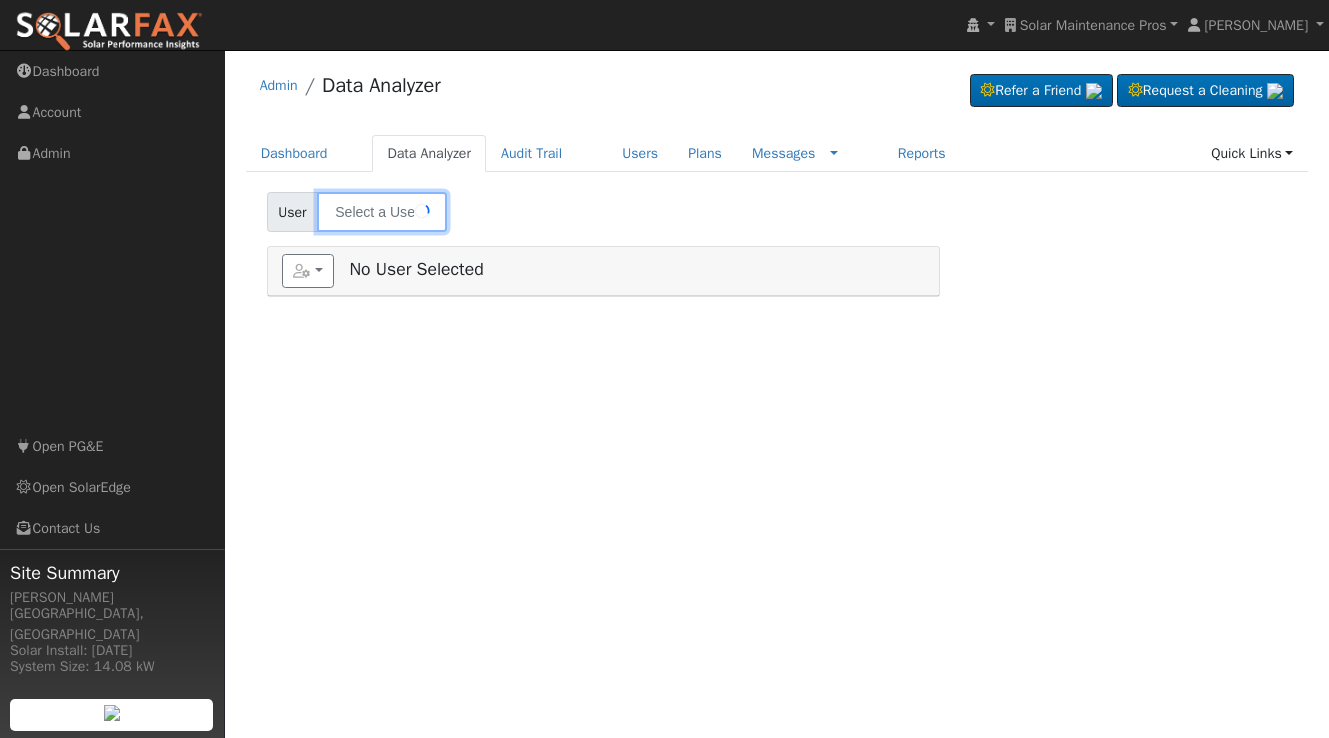 type on "[PERSON_NAME]" 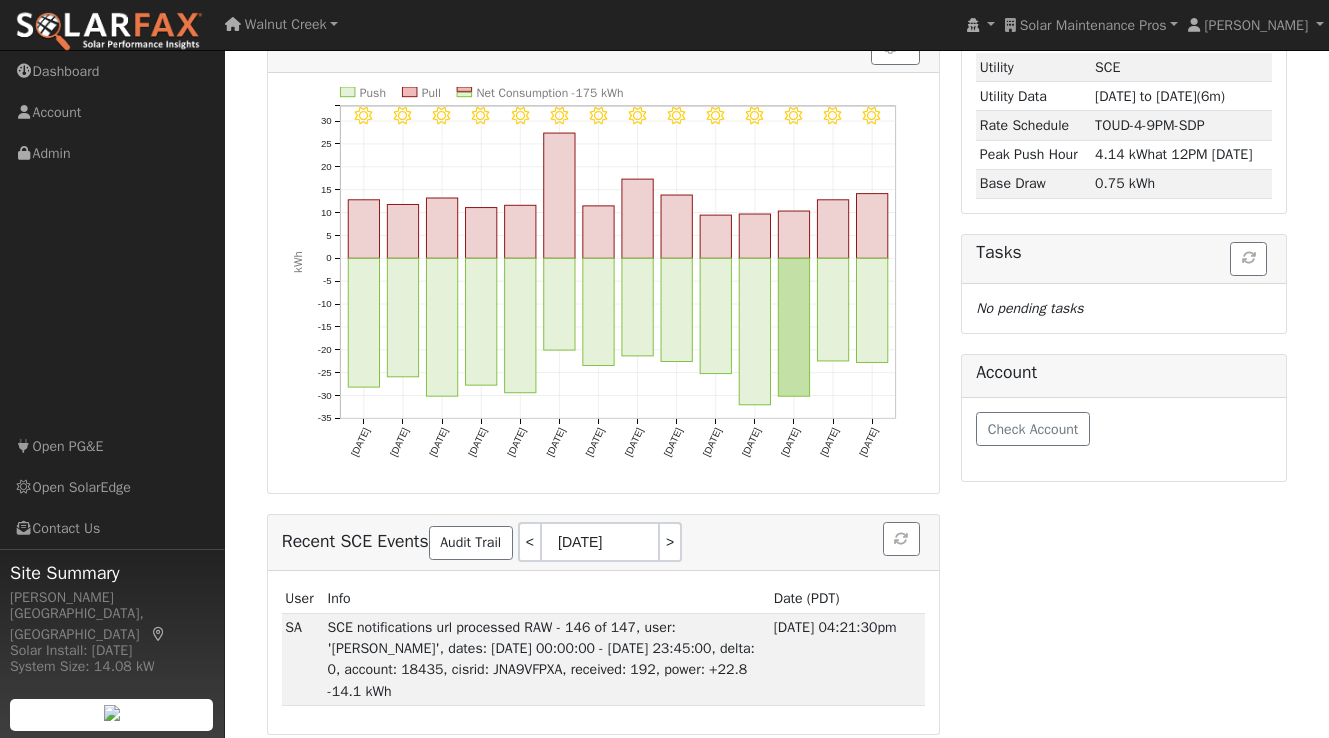 scroll, scrollTop: 291, scrollLeft: 0, axis: vertical 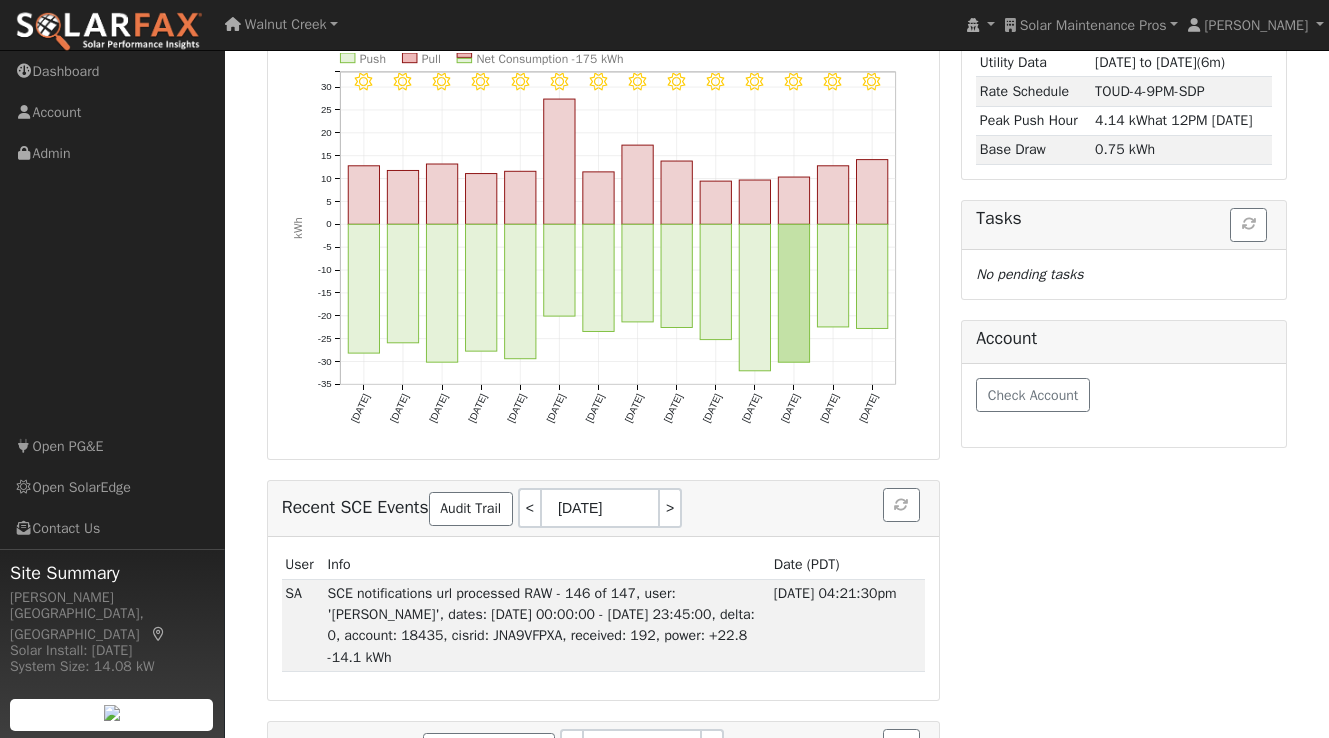 click on "Check Account" at bounding box center (1124, 405) 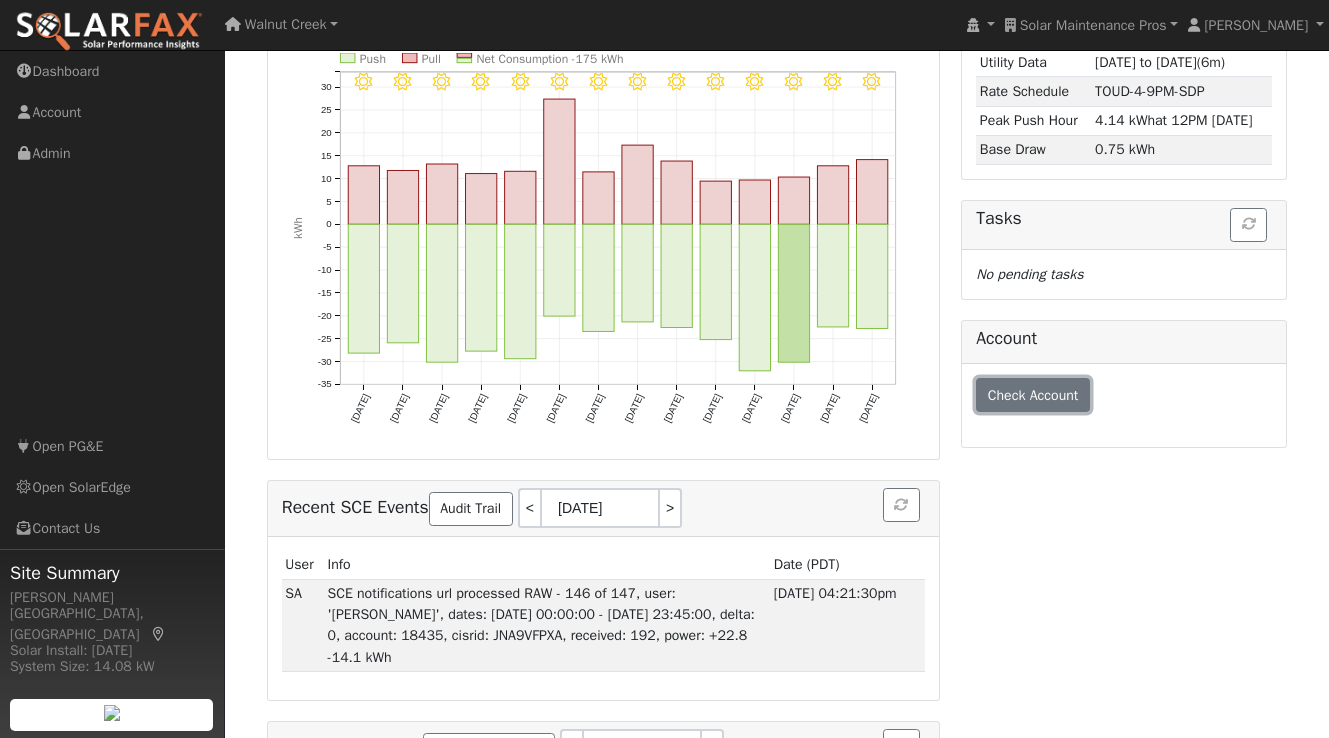 click on "Check Account" at bounding box center (1033, 395) 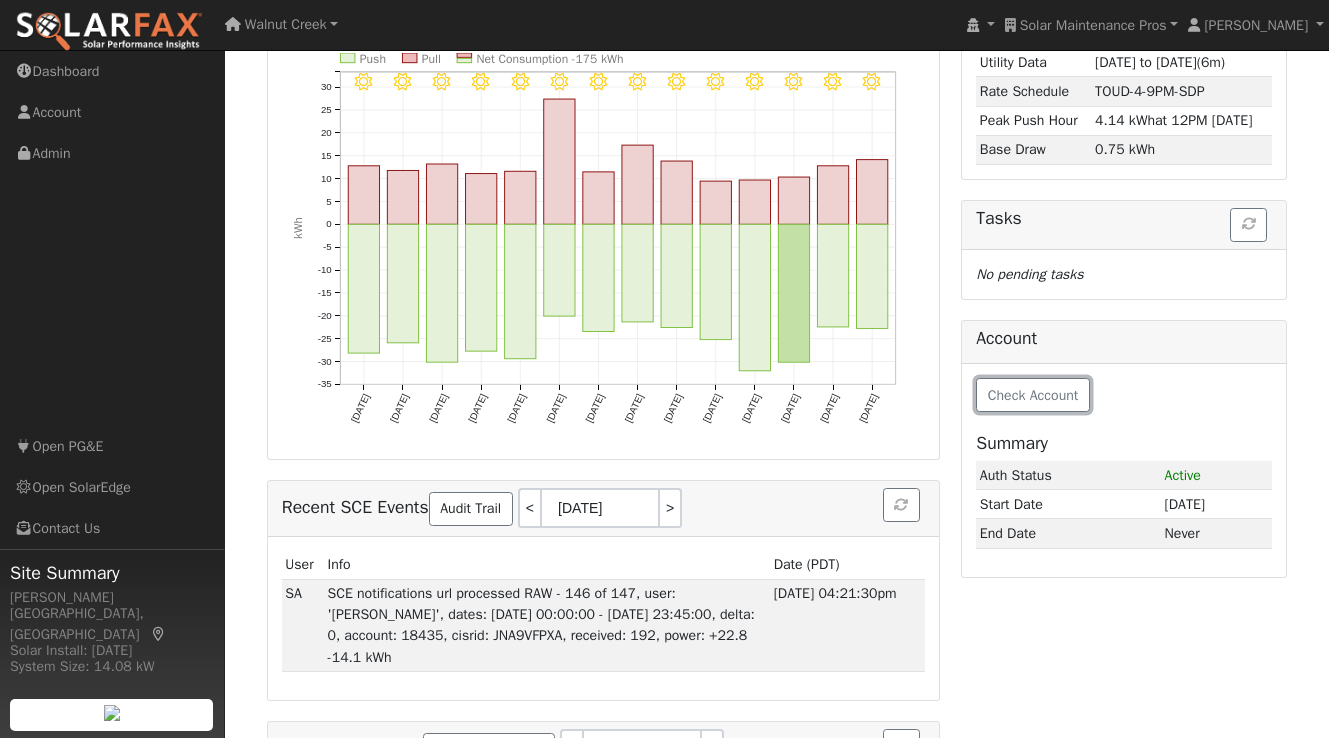 scroll, scrollTop: 0, scrollLeft: 0, axis: both 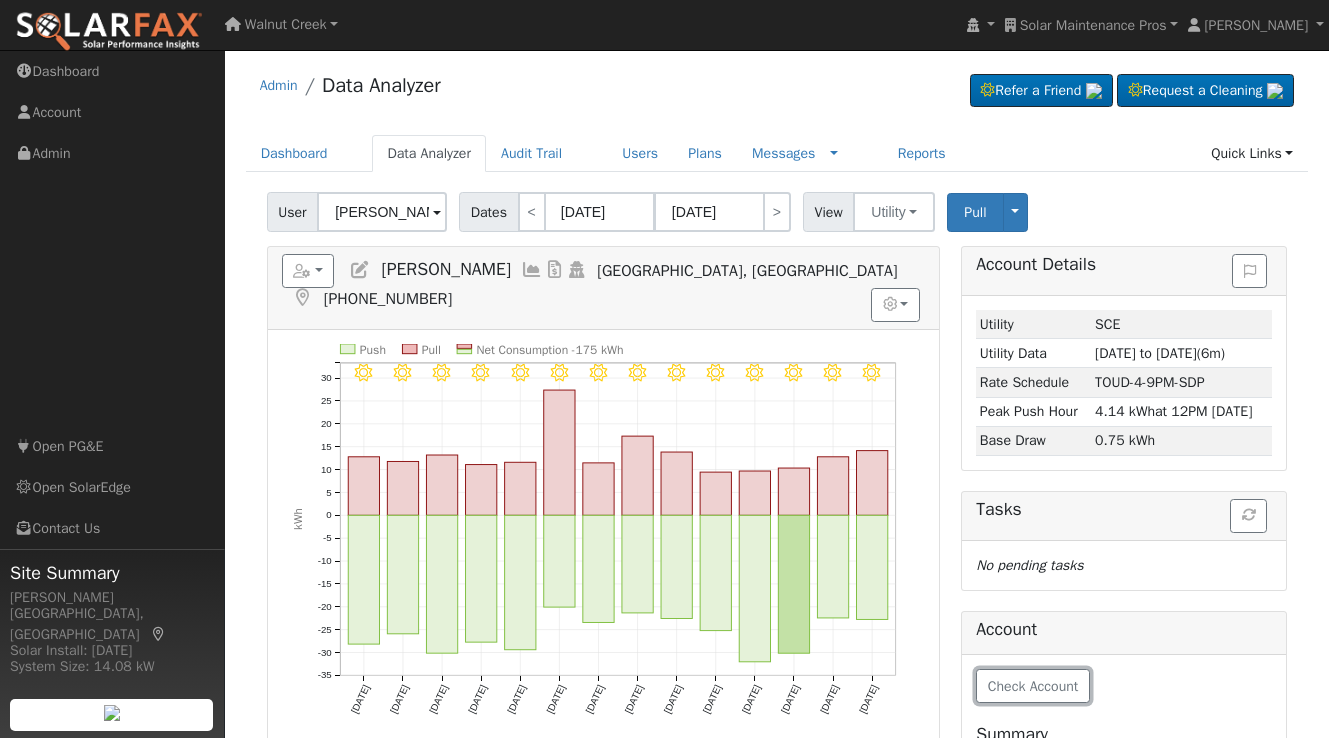type 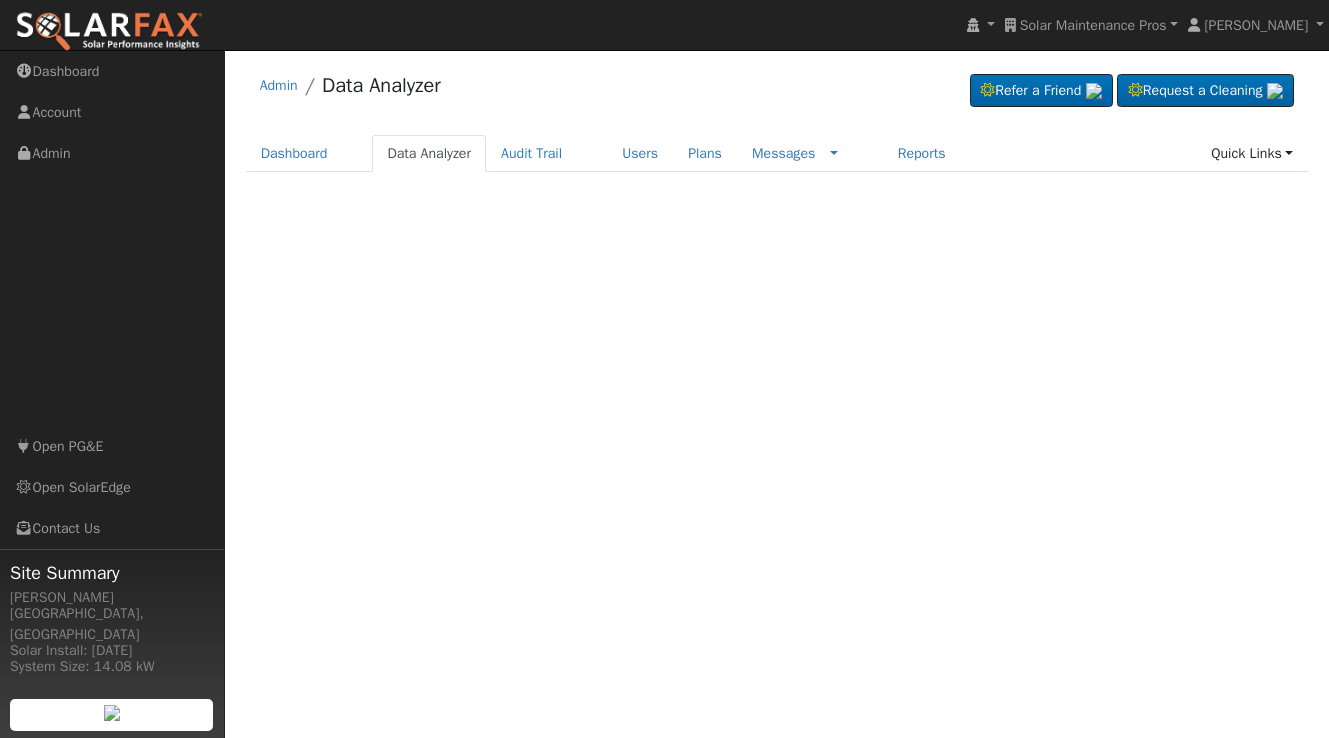 scroll, scrollTop: 0, scrollLeft: 0, axis: both 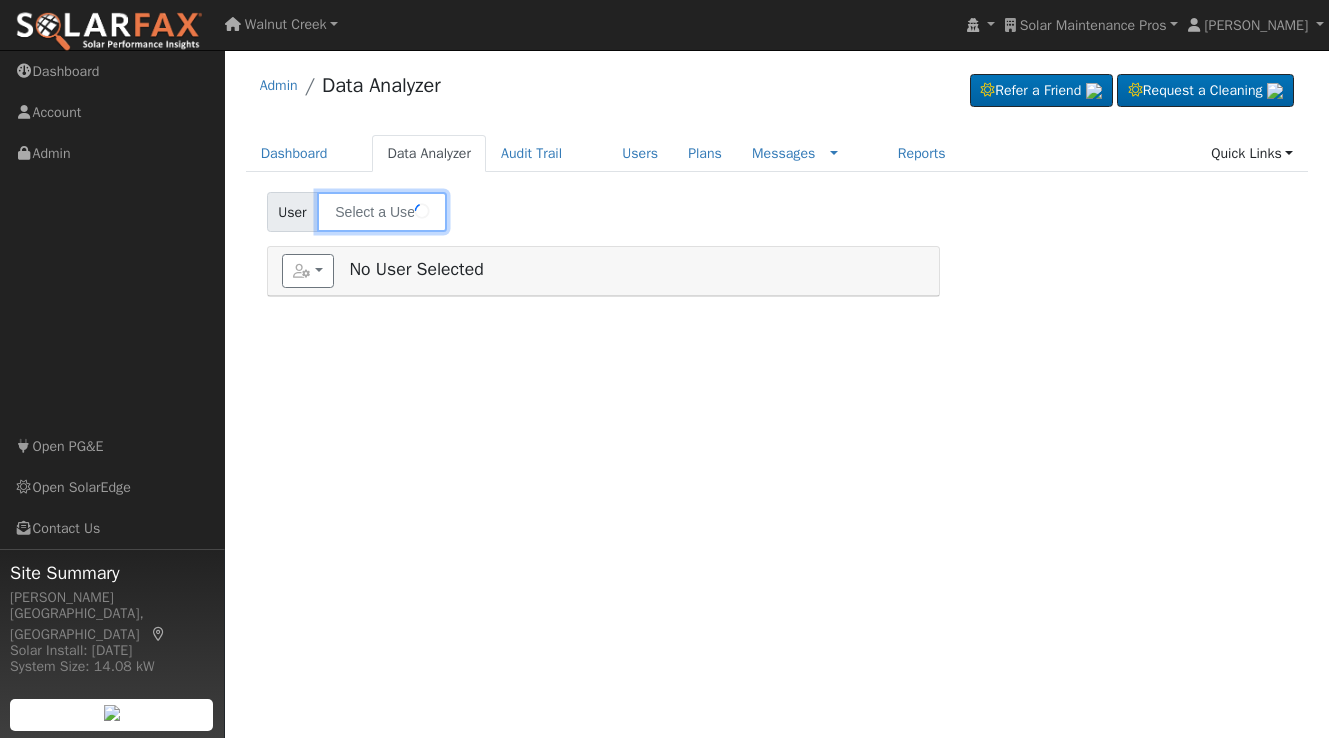 type on "[PERSON_NAME]" 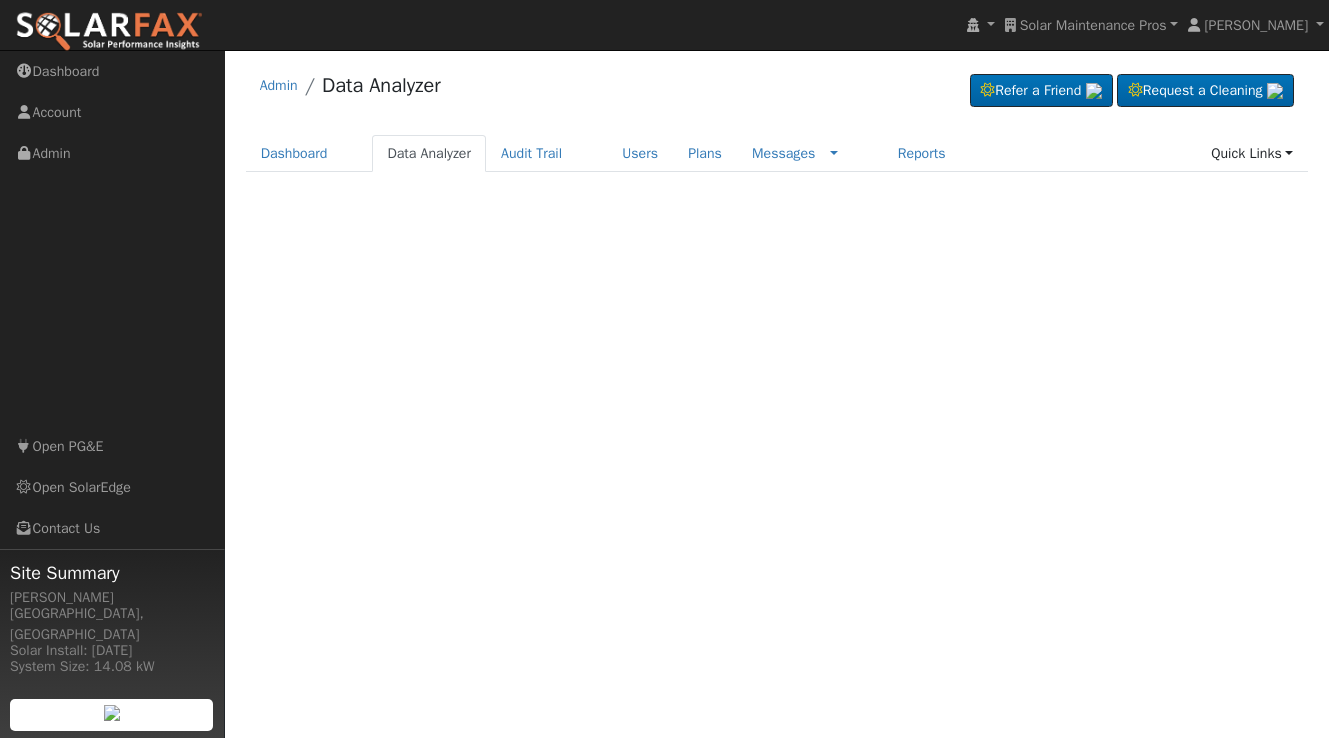 scroll, scrollTop: 0, scrollLeft: 0, axis: both 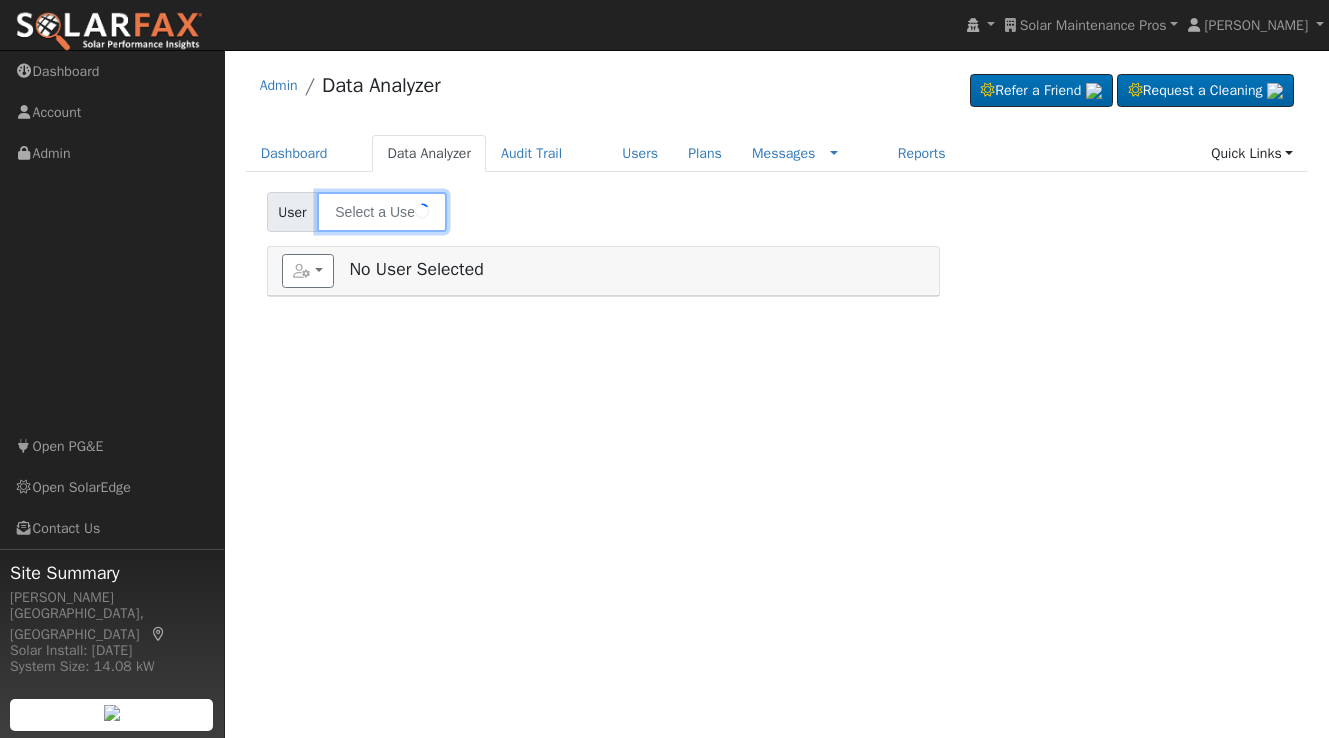 type on "[PERSON_NAME]" 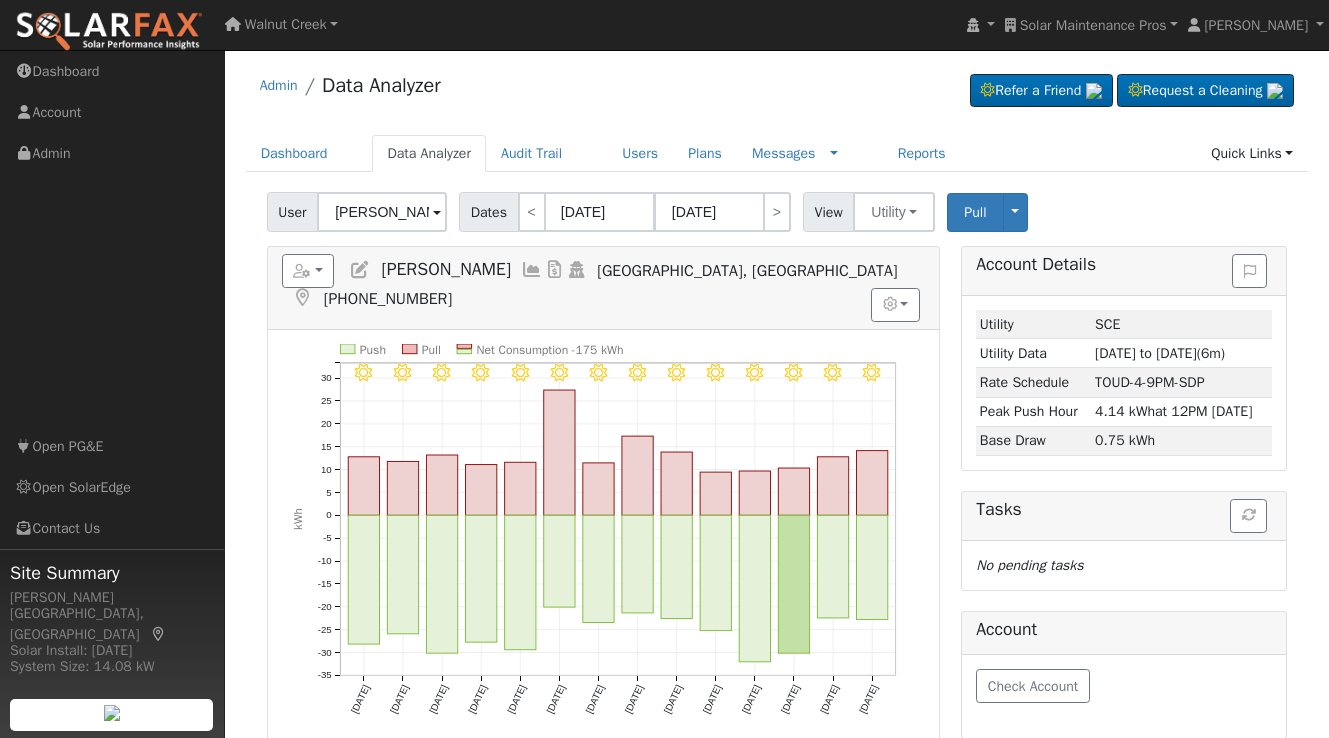 click on "User Profile First name Last name Email Email Notifications No Emails No Emails Weekly Emails Monthly Emails Cancel Save
Terms Of Service
Close
Login as User
Select a User
Admin
Data Analyzer" at bounding box center (777, 615) 